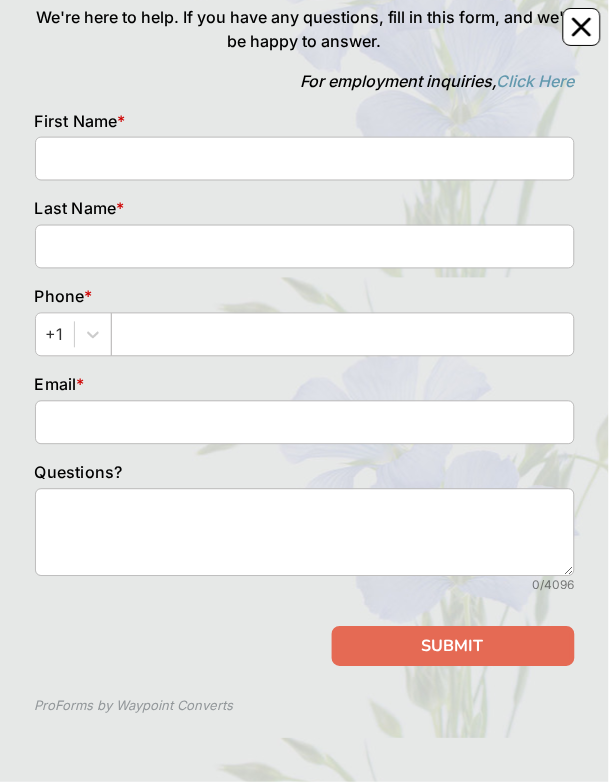 scroll, scrollTop: 183, scrollLeft: 0, axis: vertical 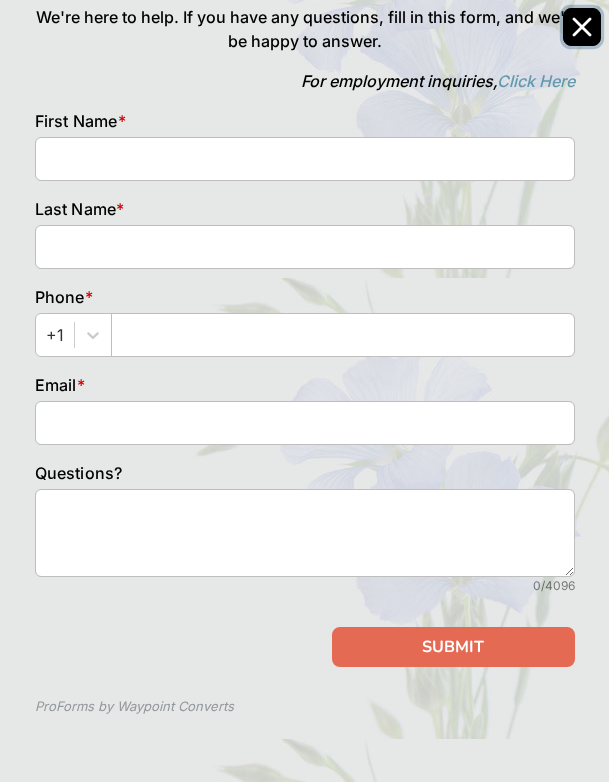 click 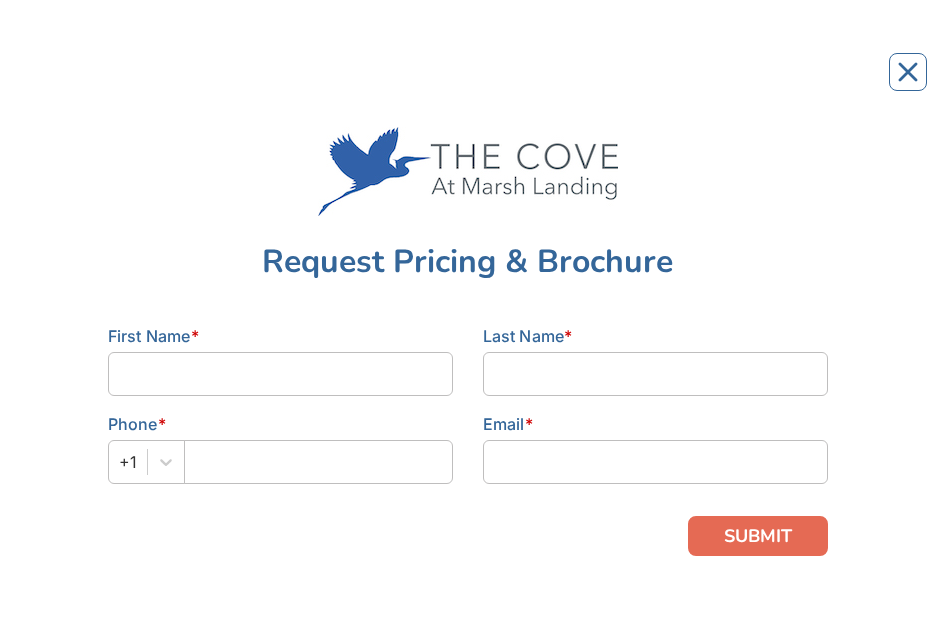 scroll, scrollTop: 0, scrollLeft: 0, axis: both 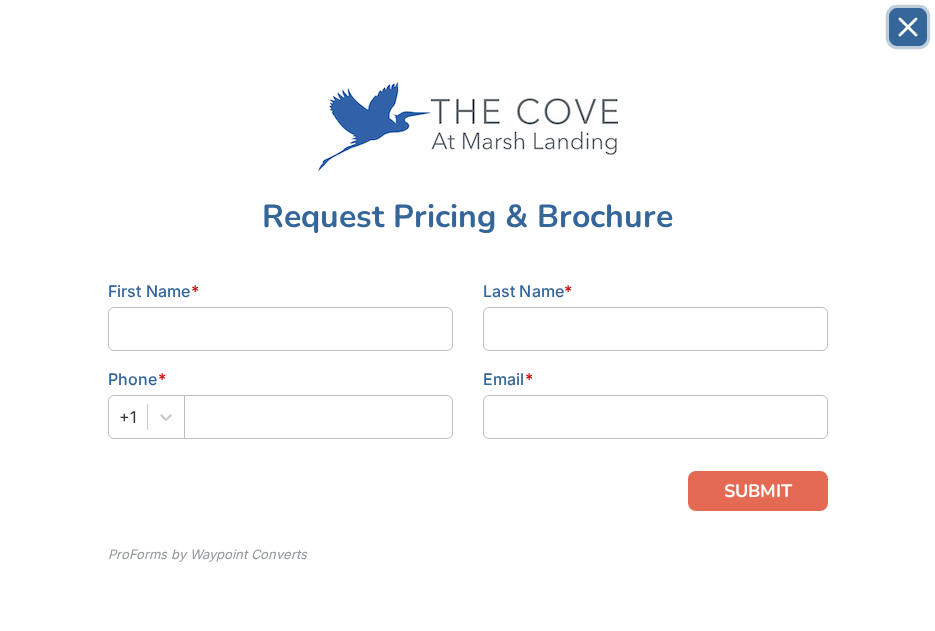 click 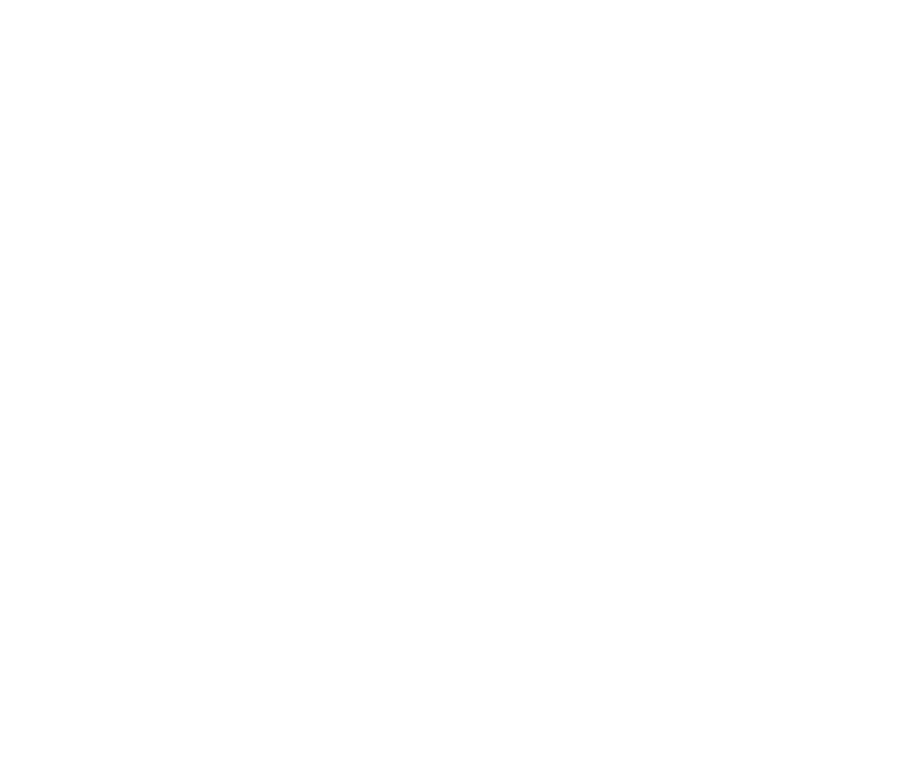 scroll, scrollTop: 0, scrollLeft: 0, axis: both 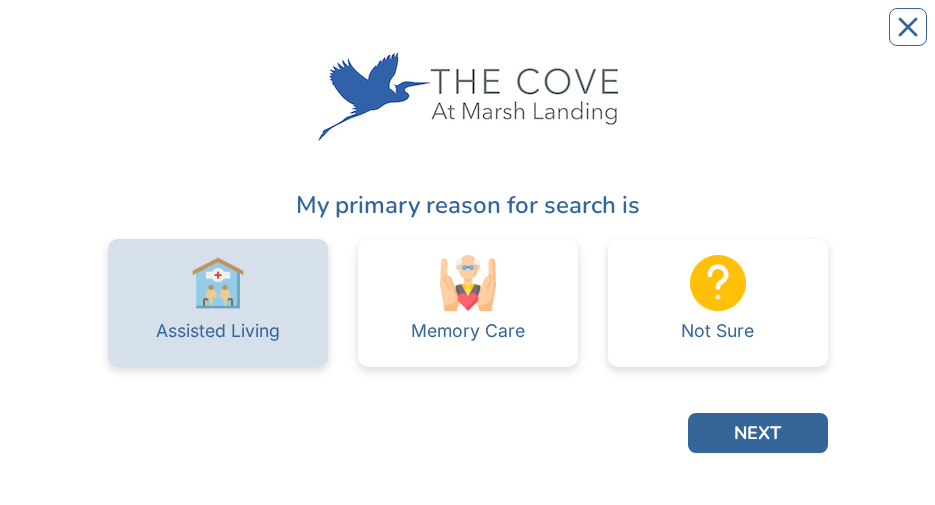 click at bounding box center [218, 283] 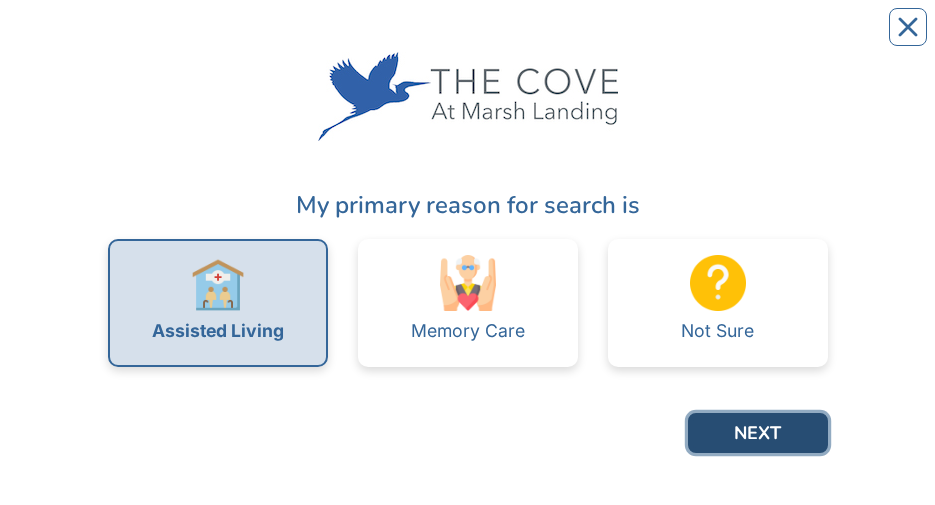 click on "NEXT" at bounding box center [758, 433] 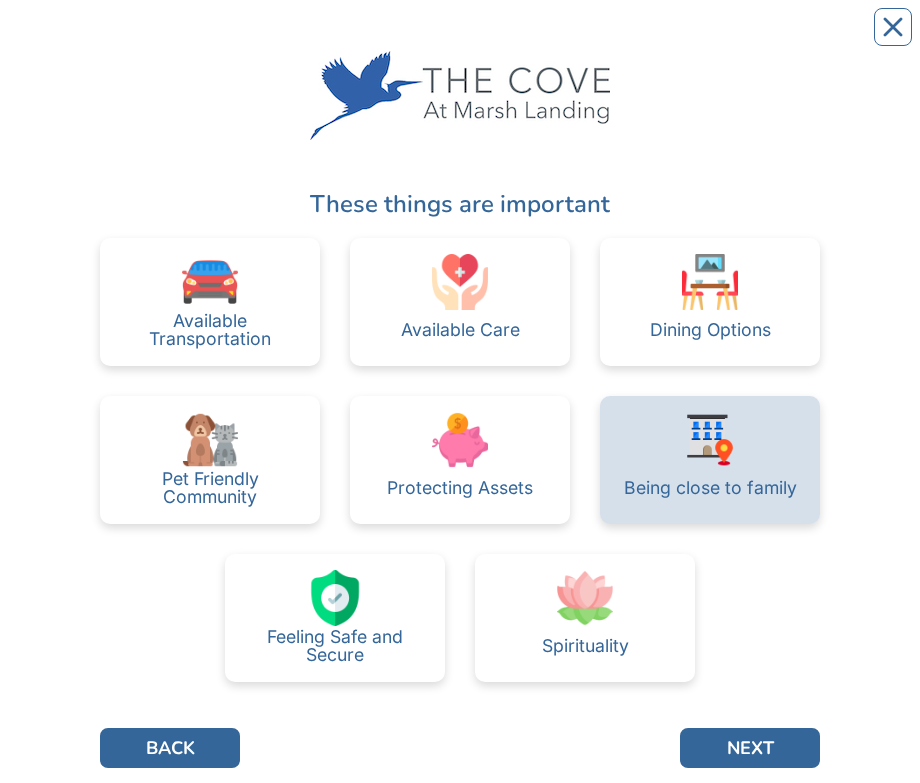 scroll, scrollTop: 5, scrollLeft: 0, axis: vertical 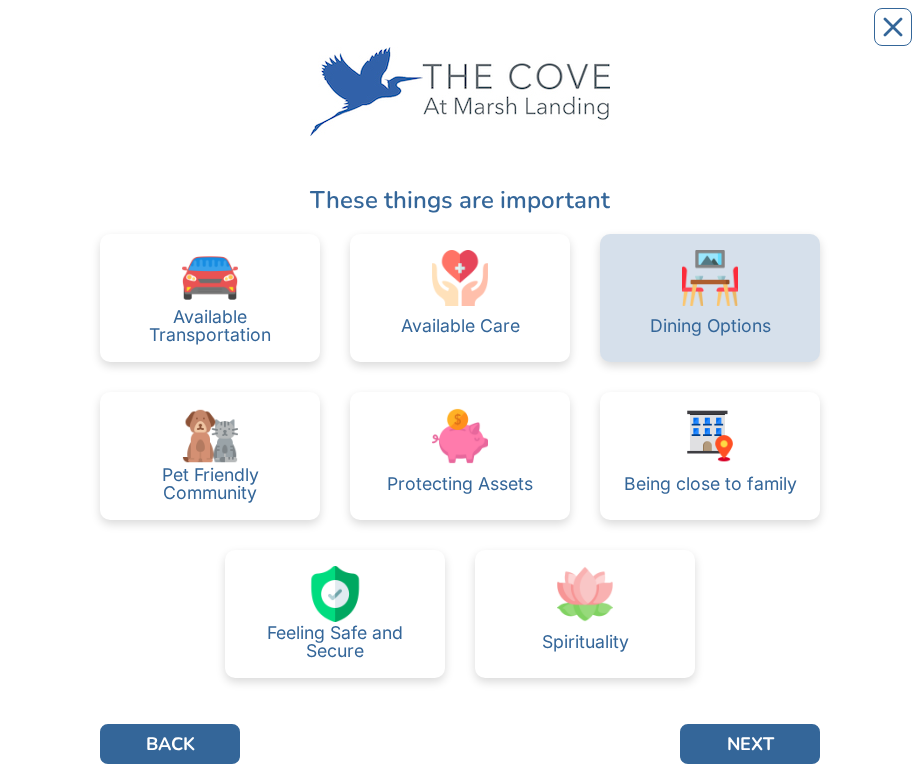 click at bounding box center (710, 278) 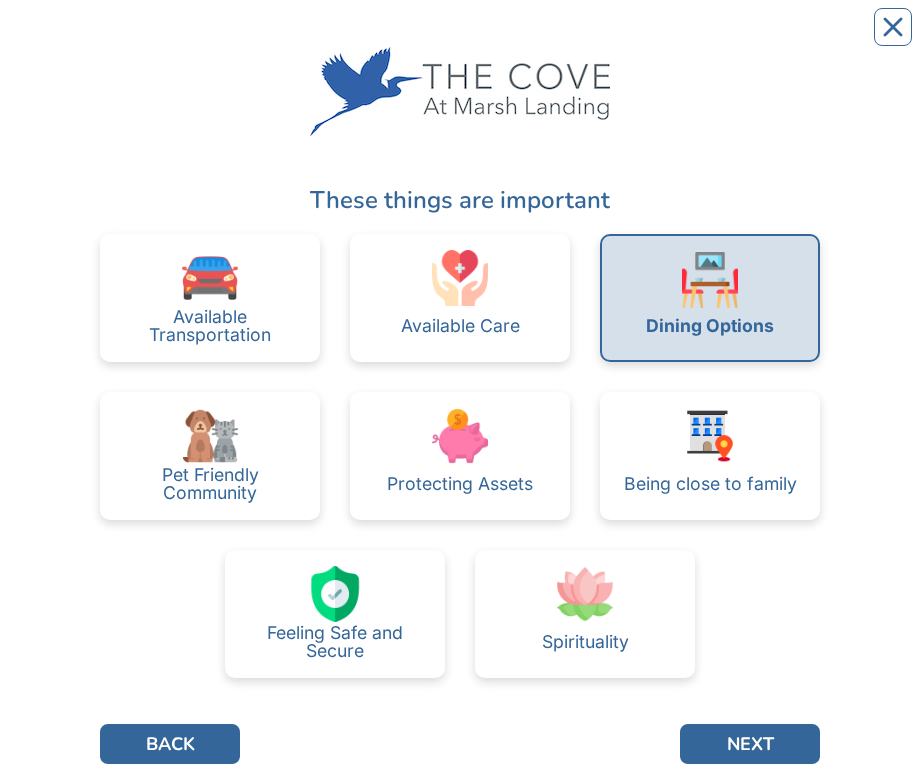 click at bounding box center (710, 280) 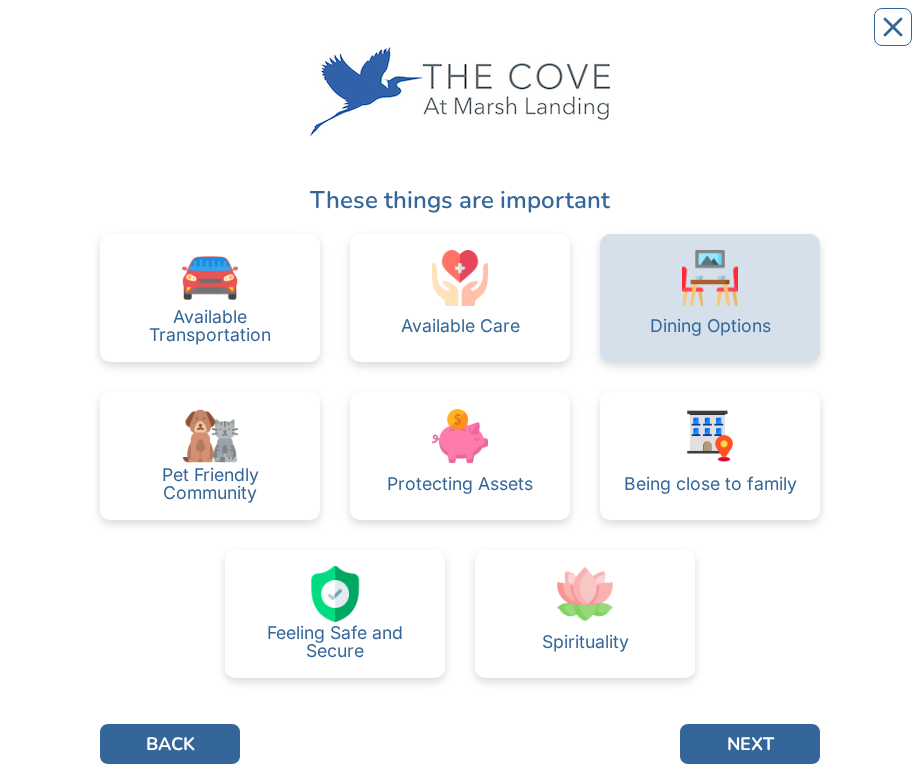 click at bounding box center (710, 278) 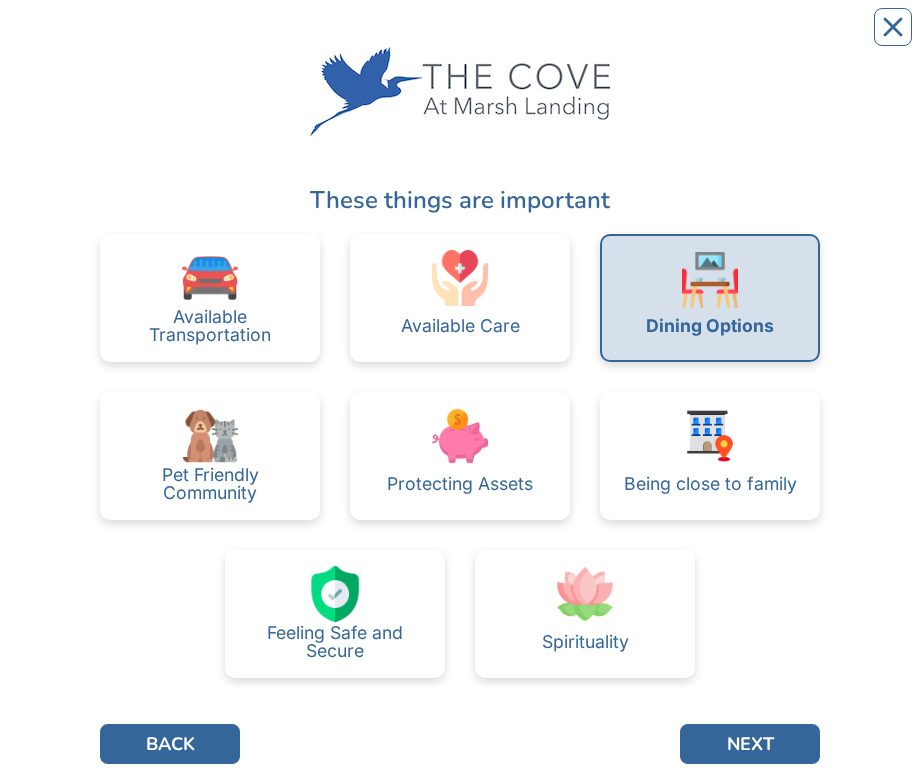click at bounding box center [710, 280] 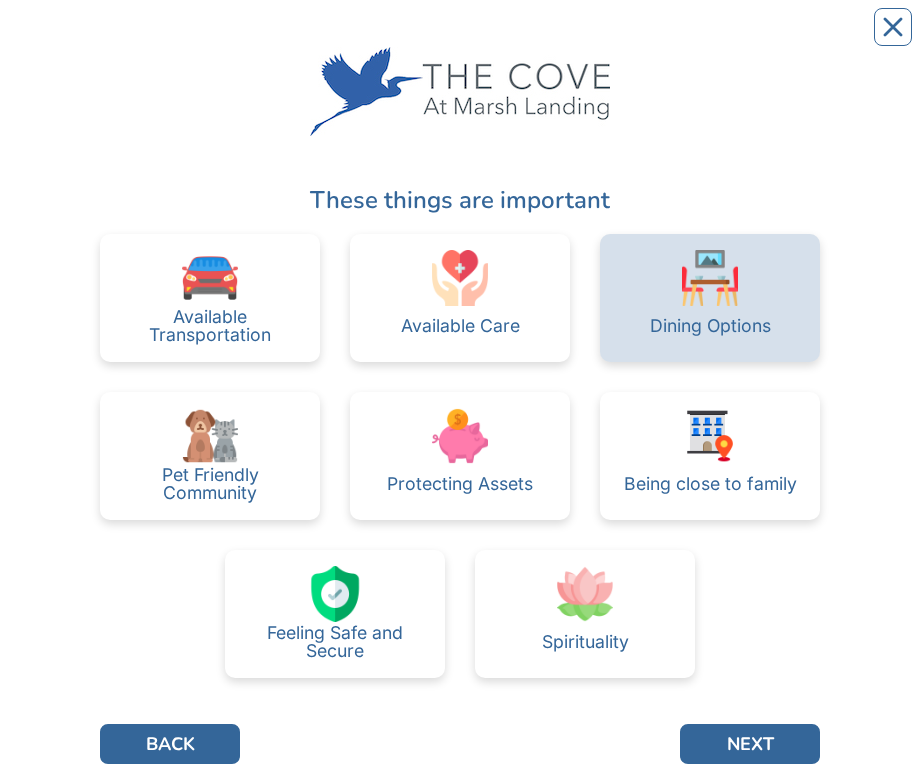 click on "Dining Options" at bounding box center [710, 298] 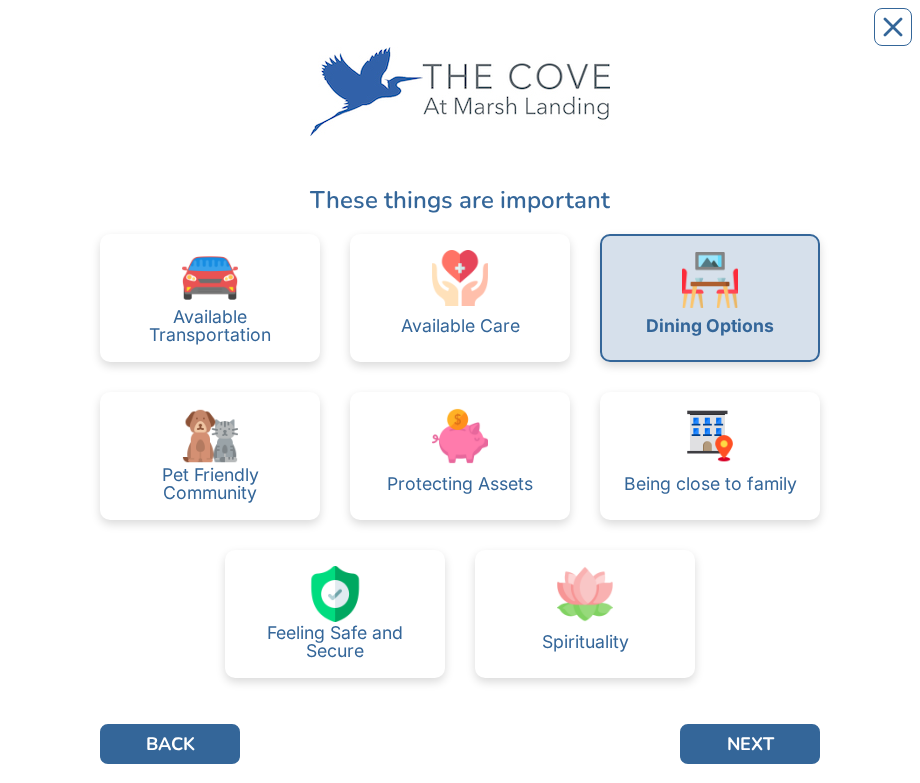 click on "Dining Options" at bounding box center [710, 298] 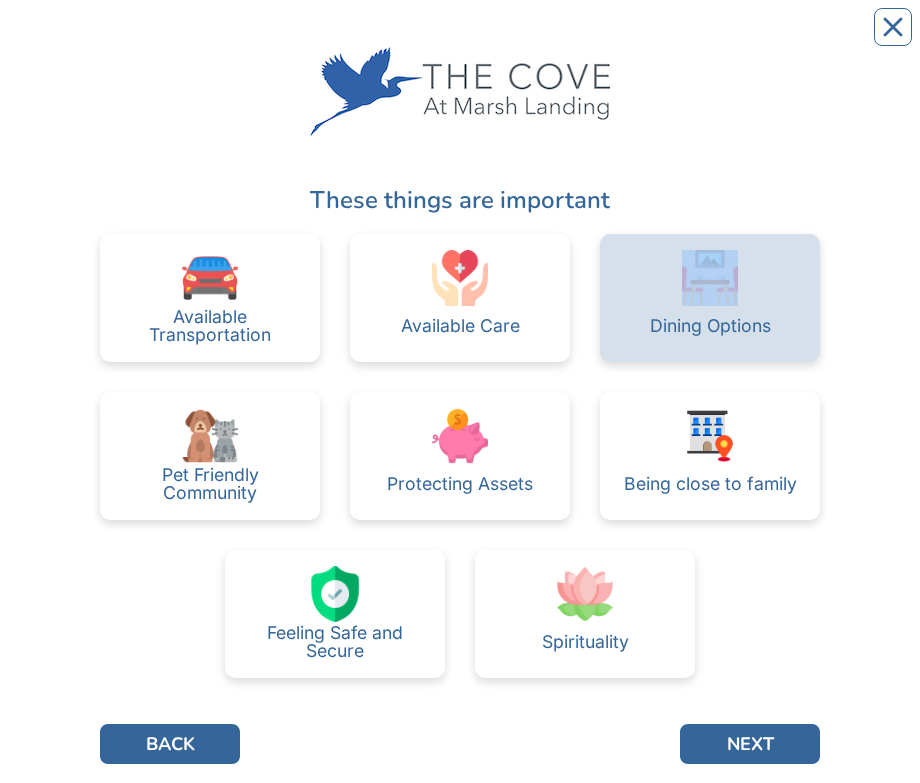click on "Dining Options" at bounding box center [710, 298] 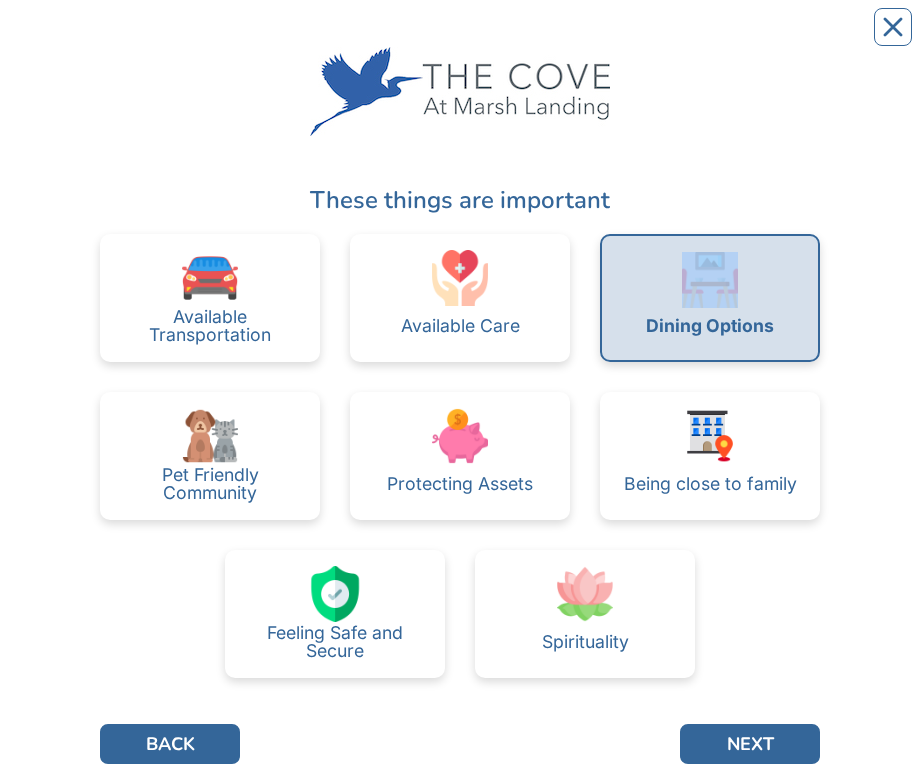 click on "Dining Options" at bounding box center [710, 298] 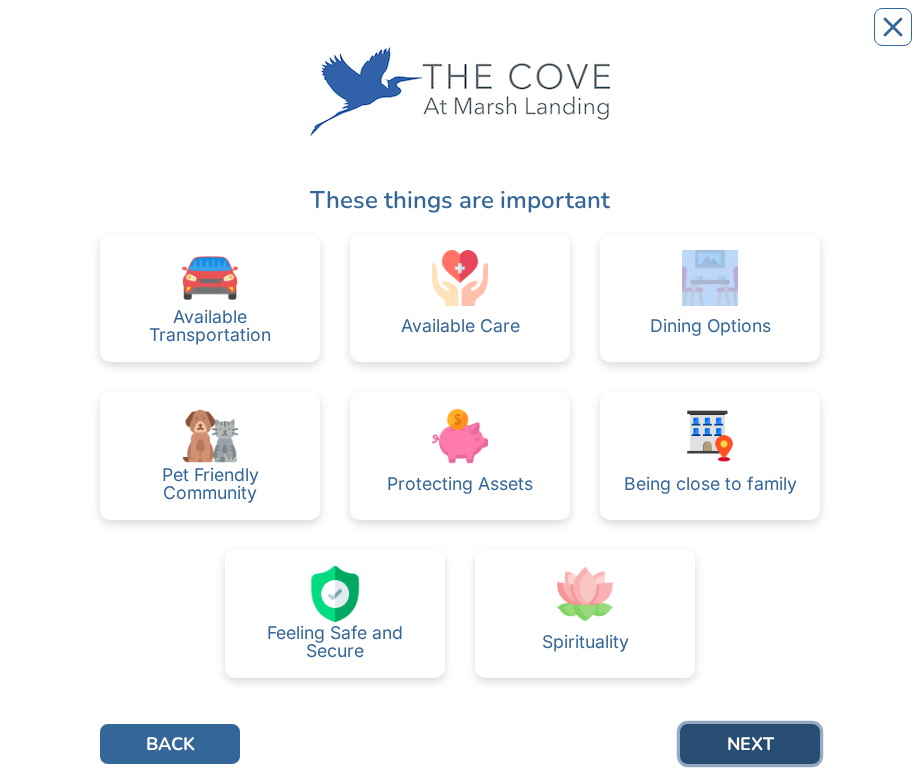 click on "NEXT" at bounding box center [750, 744] 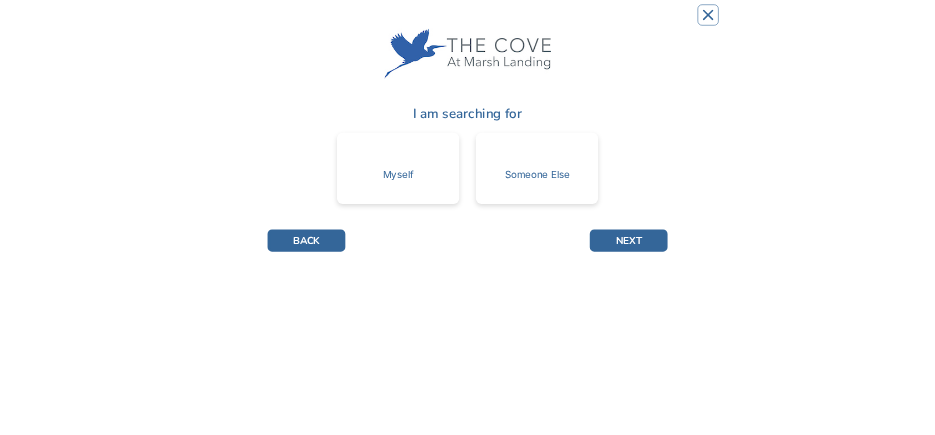 scroll, scrollTop: 0, scrollLeft: 0, axis: both 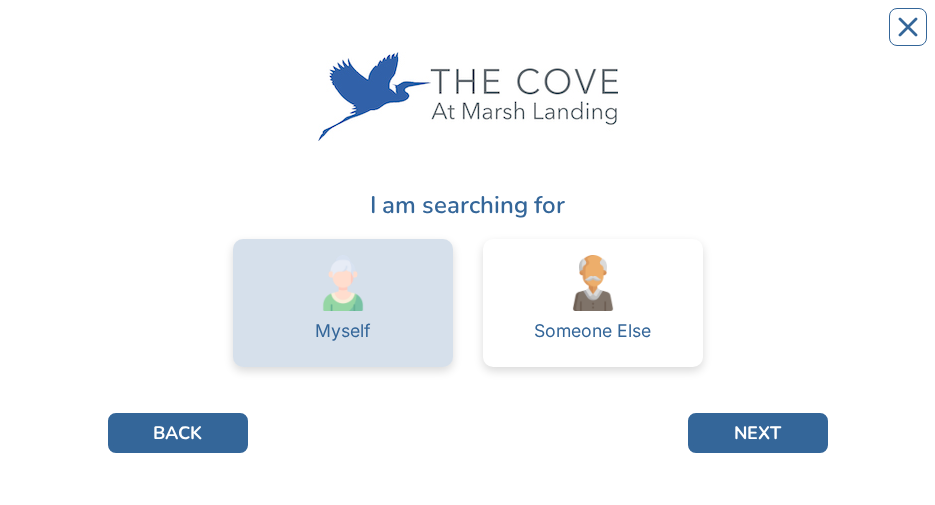 click at bounding box center (343, 283) 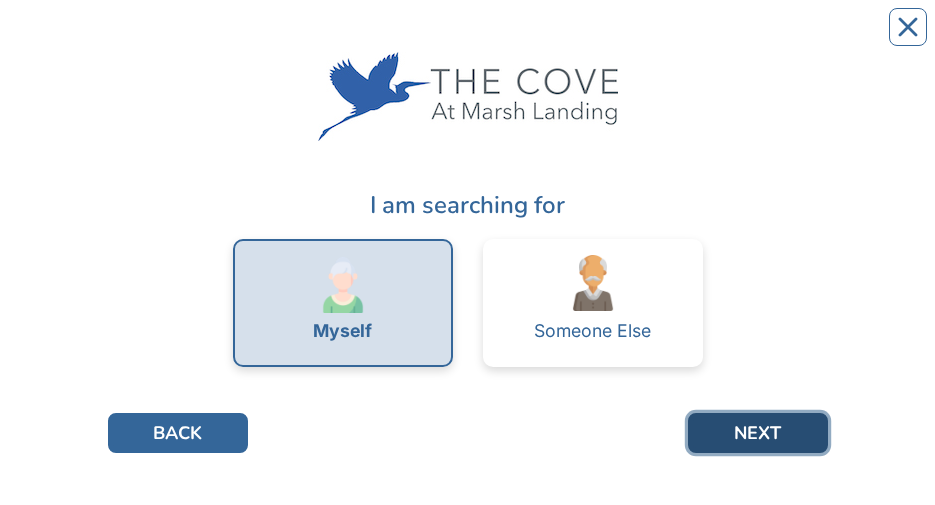 click on "NEXT" at bounding box center [758, 433] 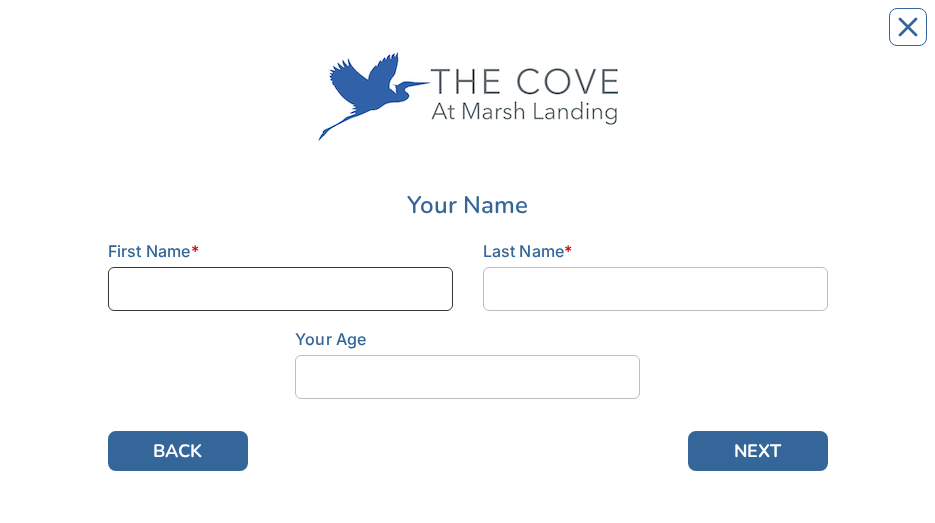 click at bounding box center [280, 289] 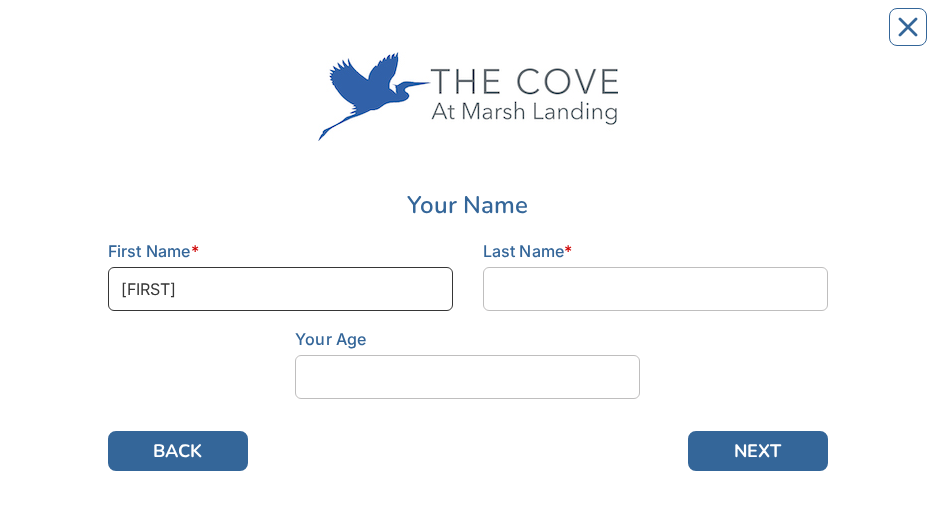 type on "[FIRST]" 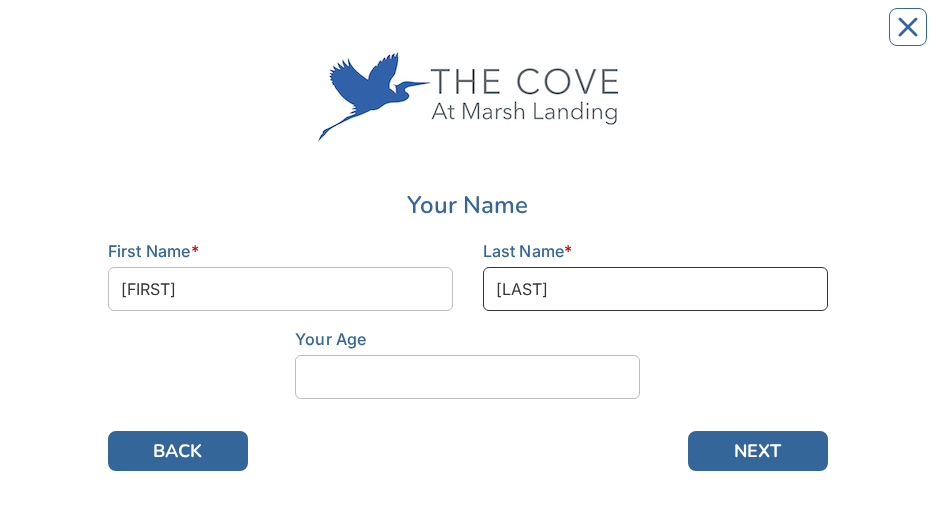 type on "[LAST]" 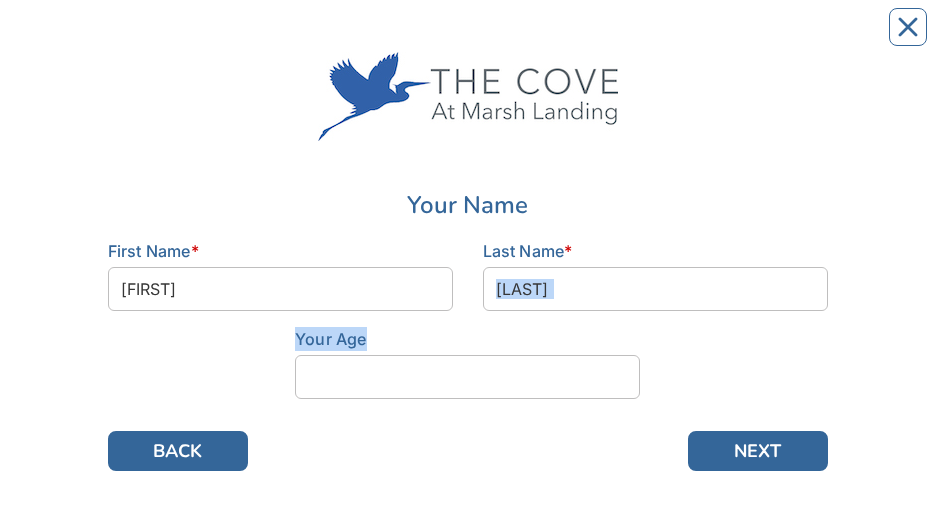drag, startPoint x: 703, startPoint y: 397, endPoint x: 699, endPoint y: 381, distance: 16.492422 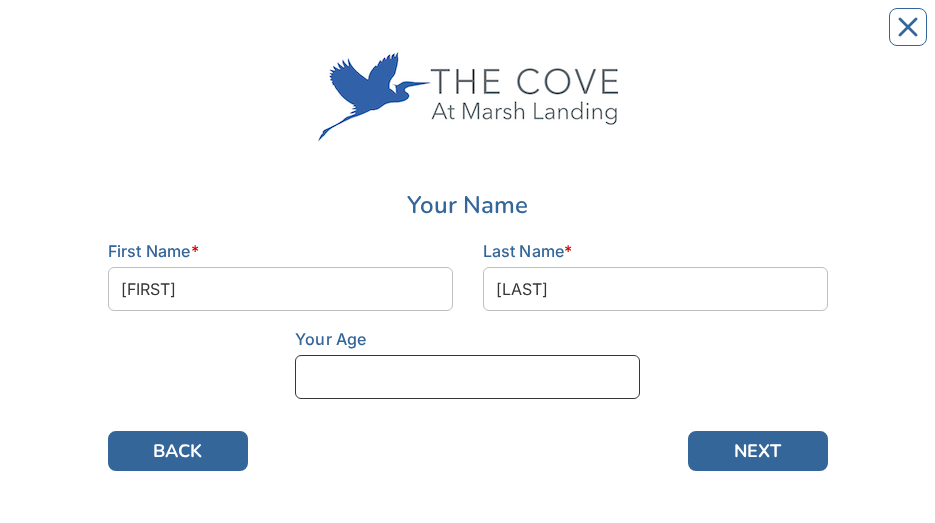 click at bounding box center [467, 377] 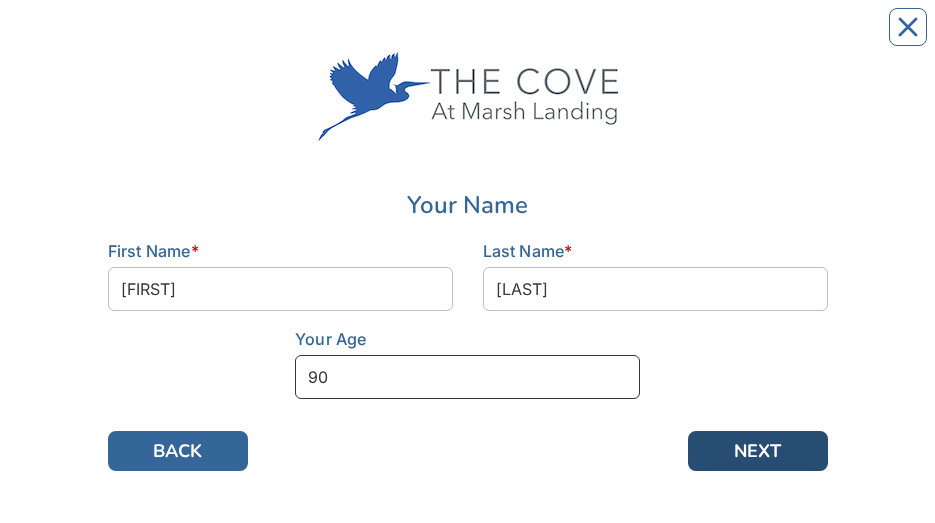 type on "90" 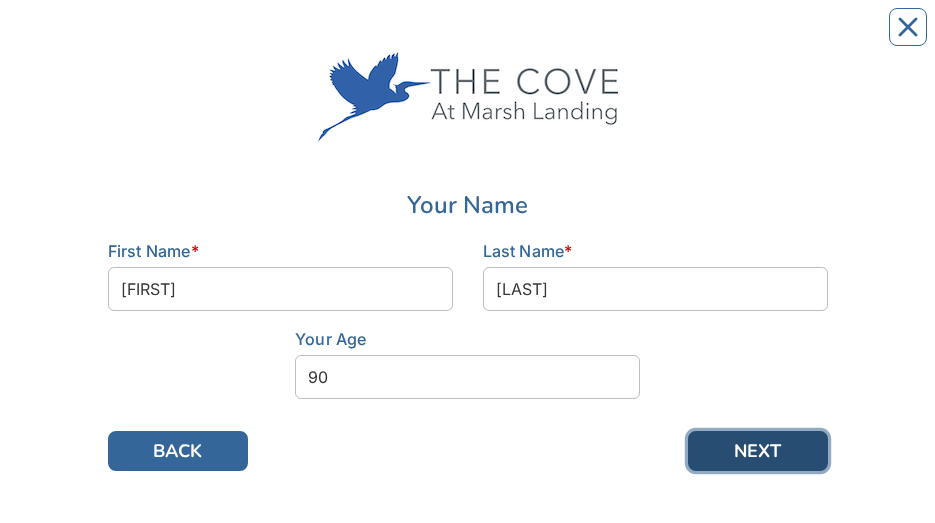 click on "NEXT" at bounding box center (758, 451) 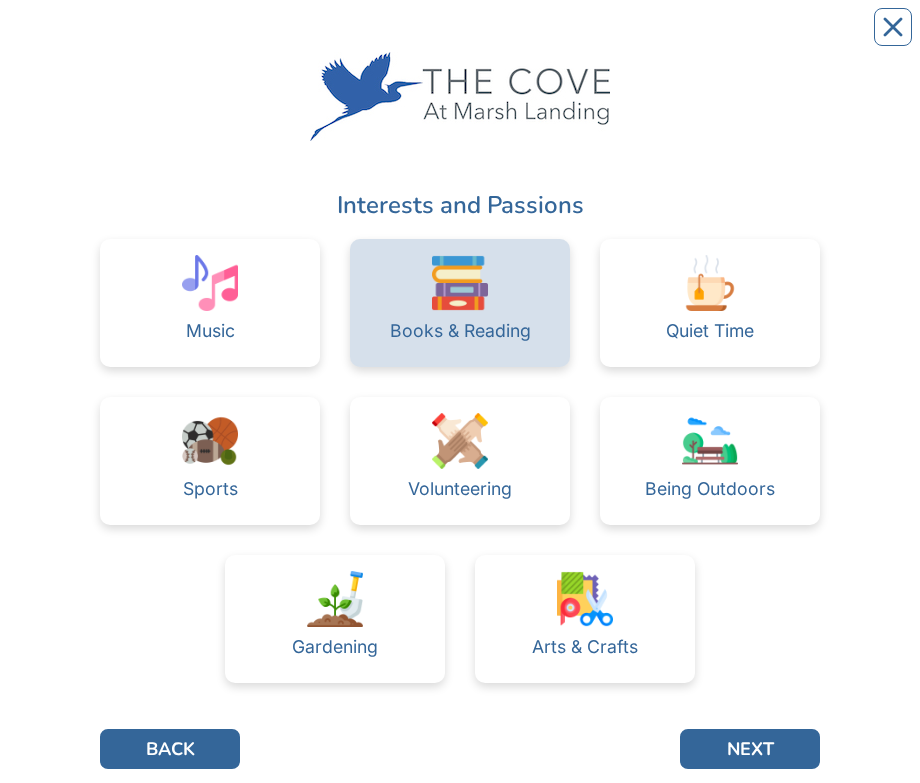 click at bounding box center (460, 283) 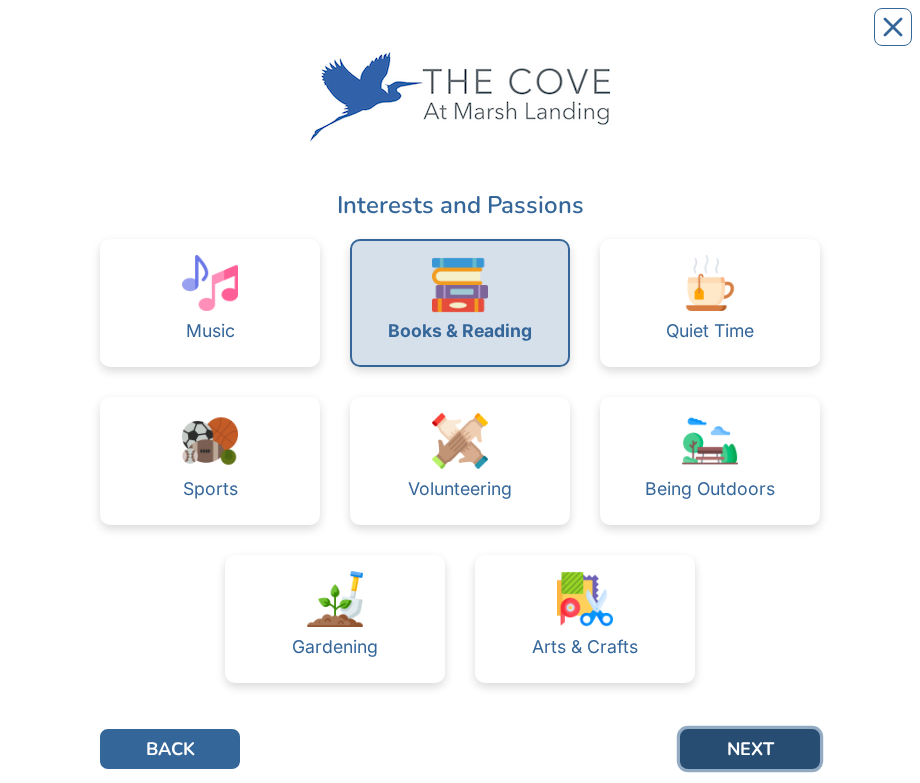 click on "NEXT" at bounding box center (750, 749) 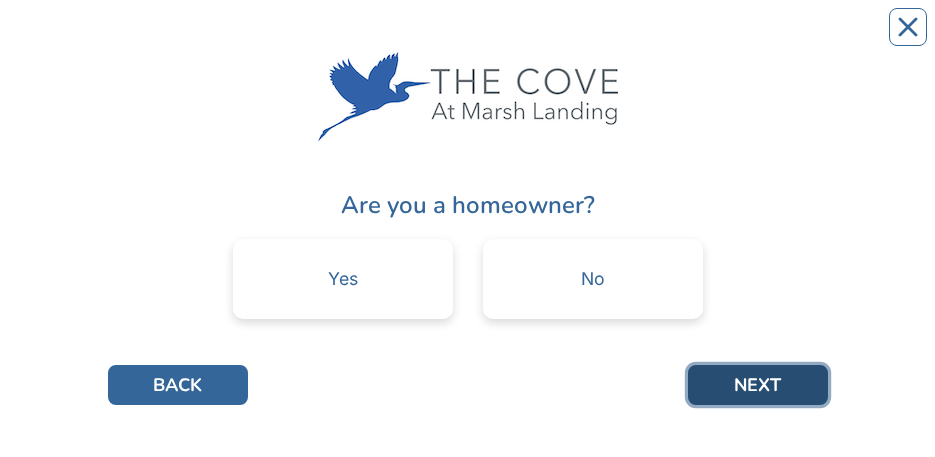 click on "NEXT" at bounding box center [758, 385] 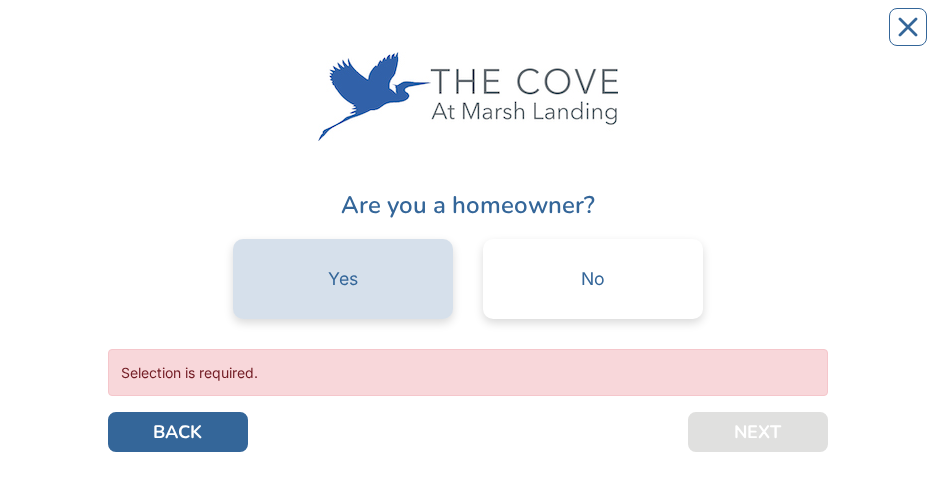 click on "Yes" at bounding box center [343, 279] 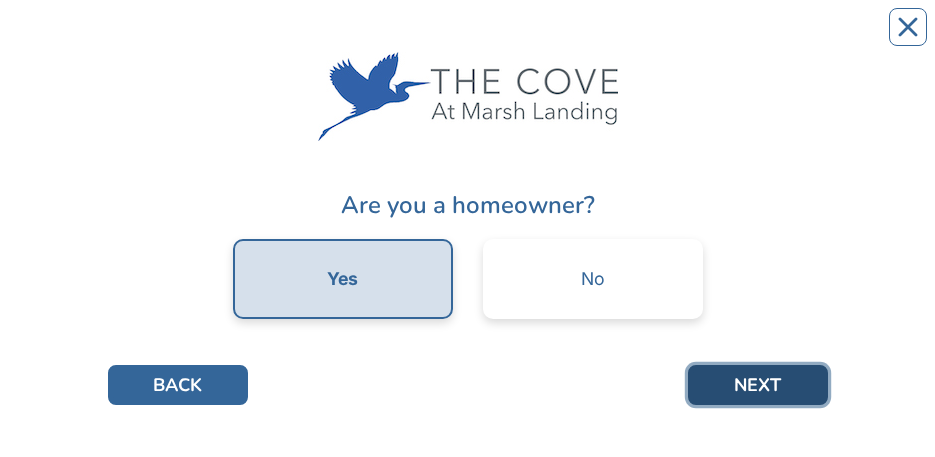 click on "NEXT" at bounding box center [758, 385] 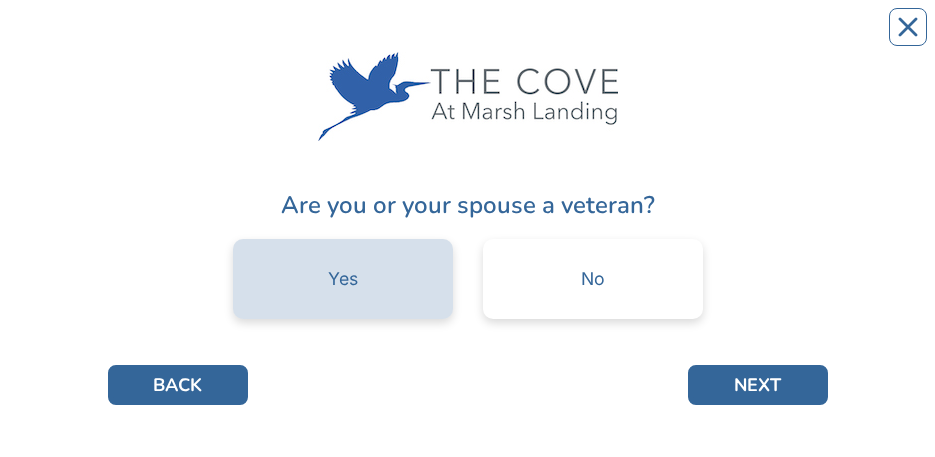 click on "Yes" at bounding box center (343, 279) 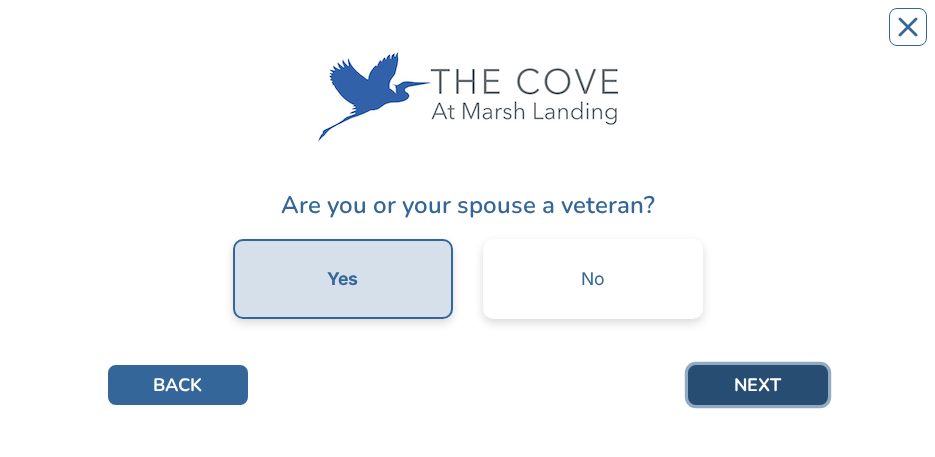 click on "NEXT" at bounding box center [758, 385] 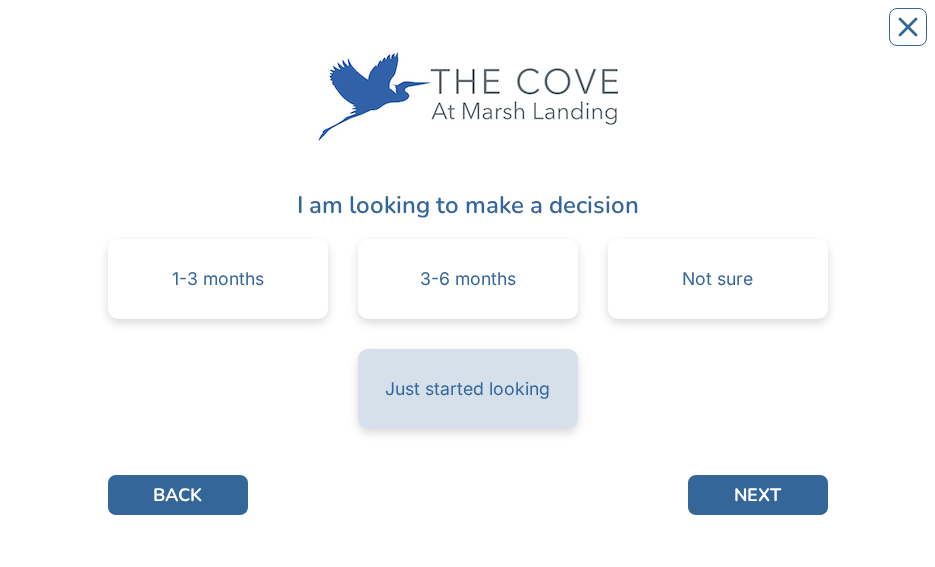 click on "Just started looking" at bounding box center [467, 389] 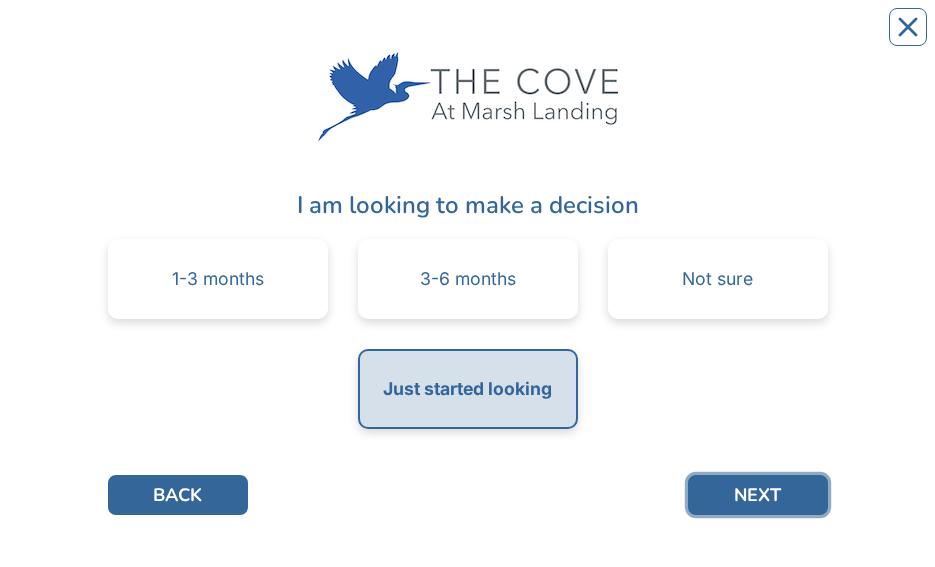 drag, startPoint x: 776, startPoint y: 495, endPoint x: 777, endPoint y: 463, distance: 32.01562 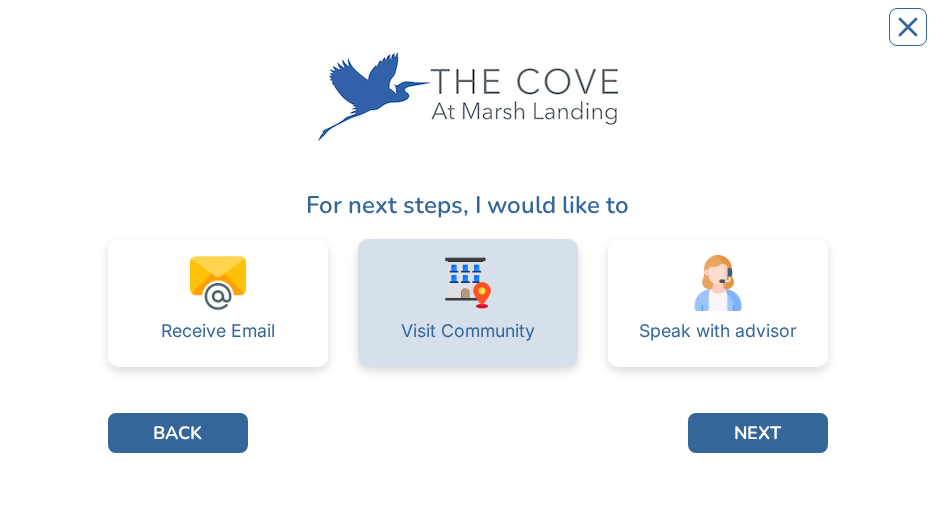 click at bounding box center (468, 283) 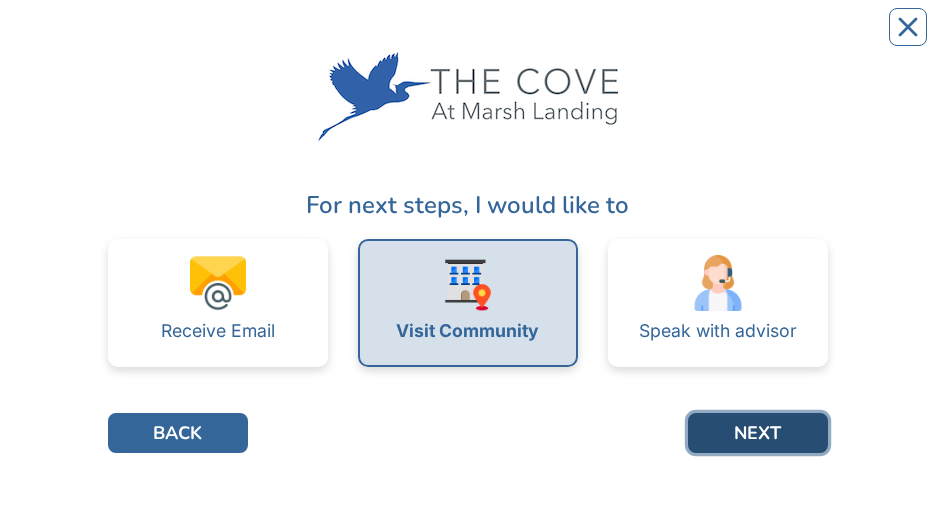 click on "NEXT" at bounding box center (758, 433) 